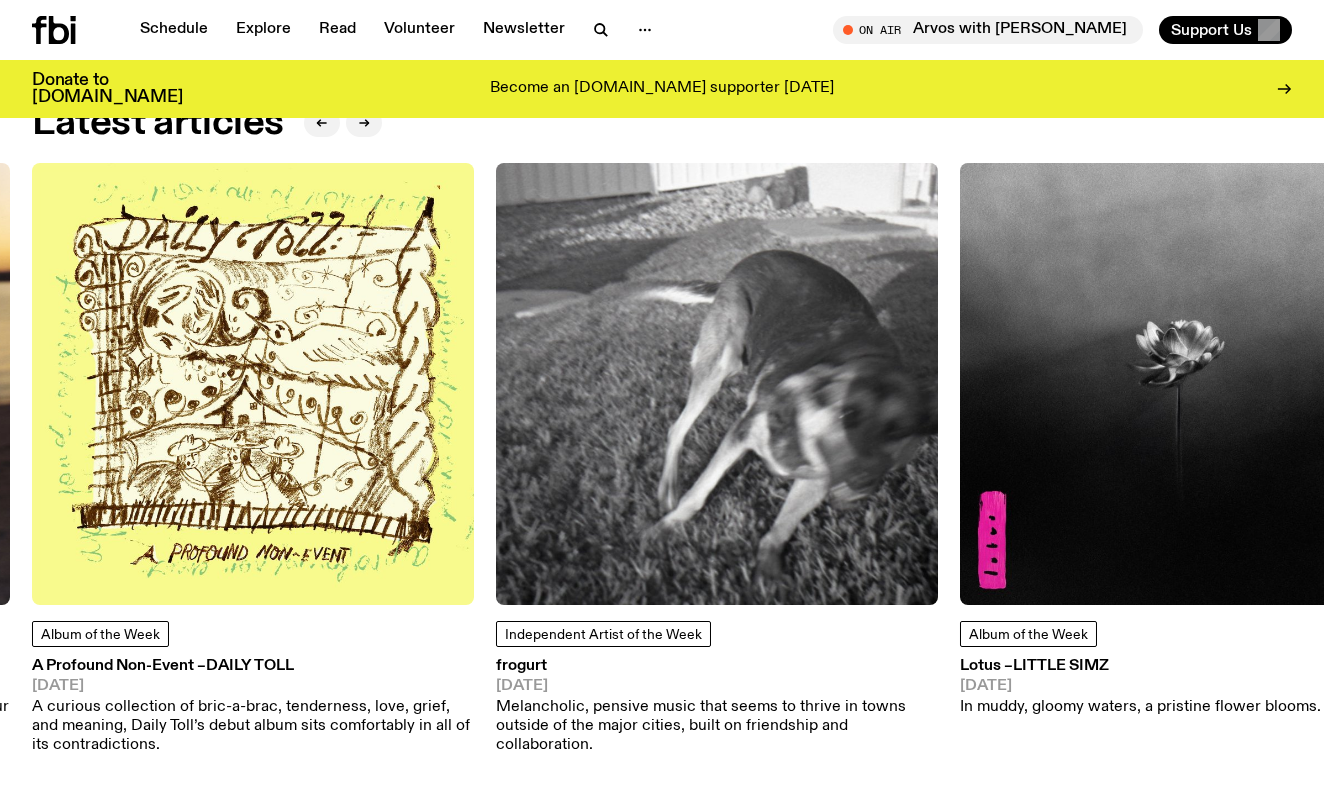 scroll, scrollTop: 2338, scrollLeft: 0, axis: vertical 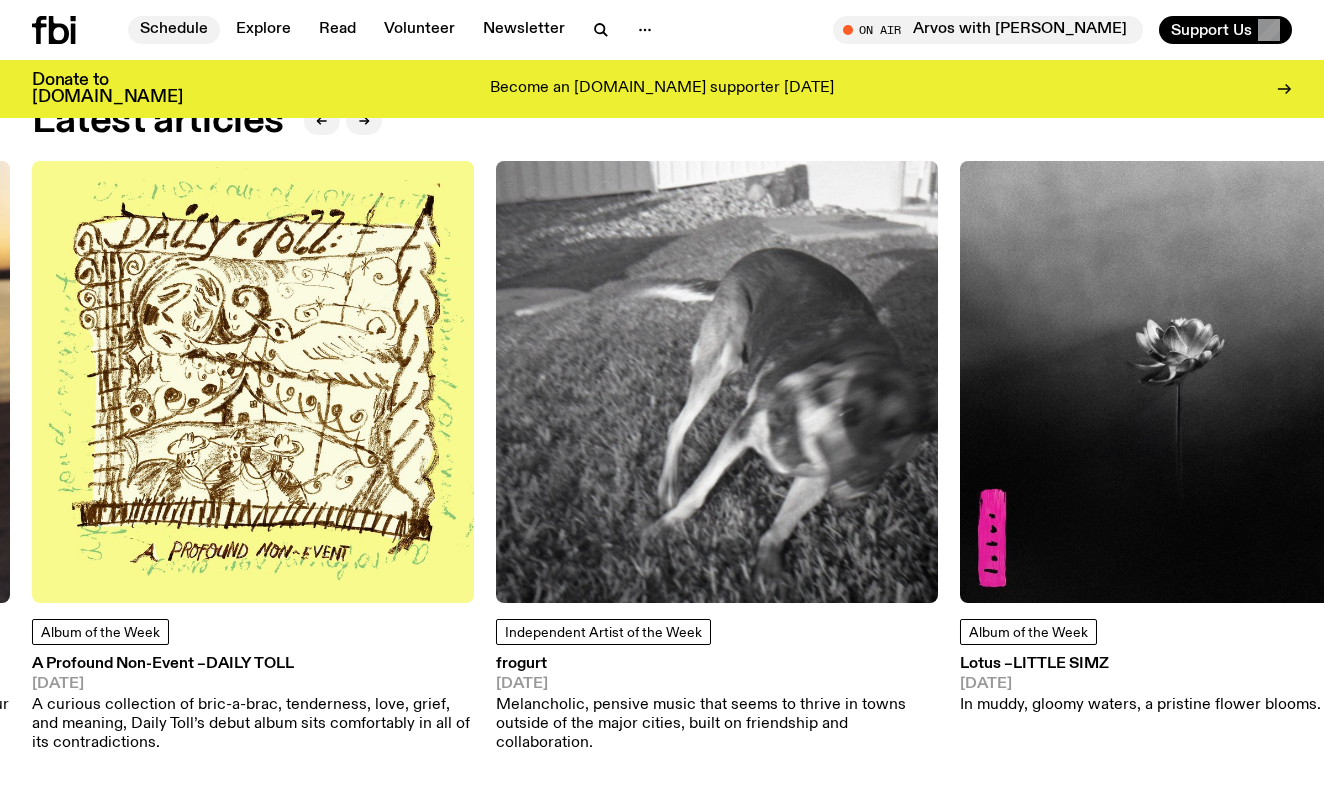 click on "Schedule" at bounding box center (174, 30) 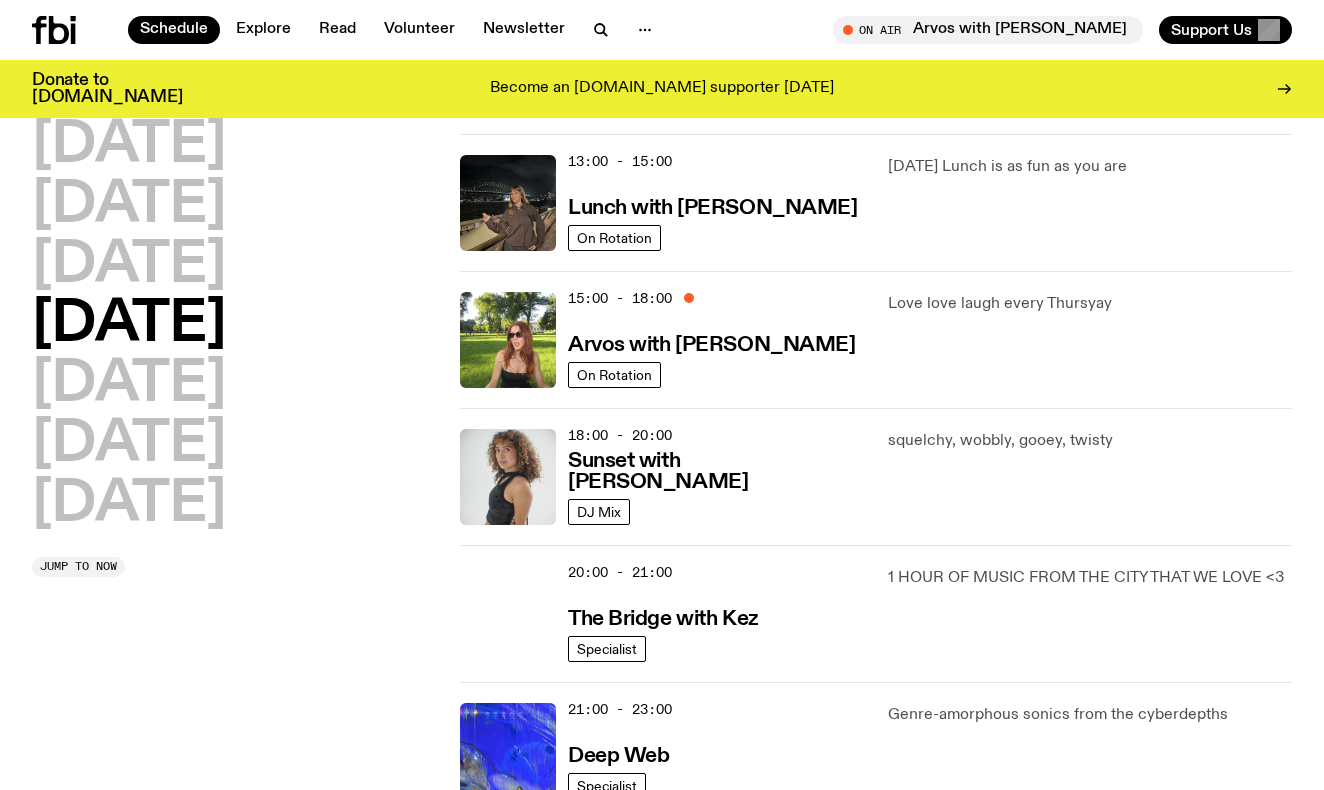 scroll, scrollTop: 589, scrollLeft: 0, axis: vertical 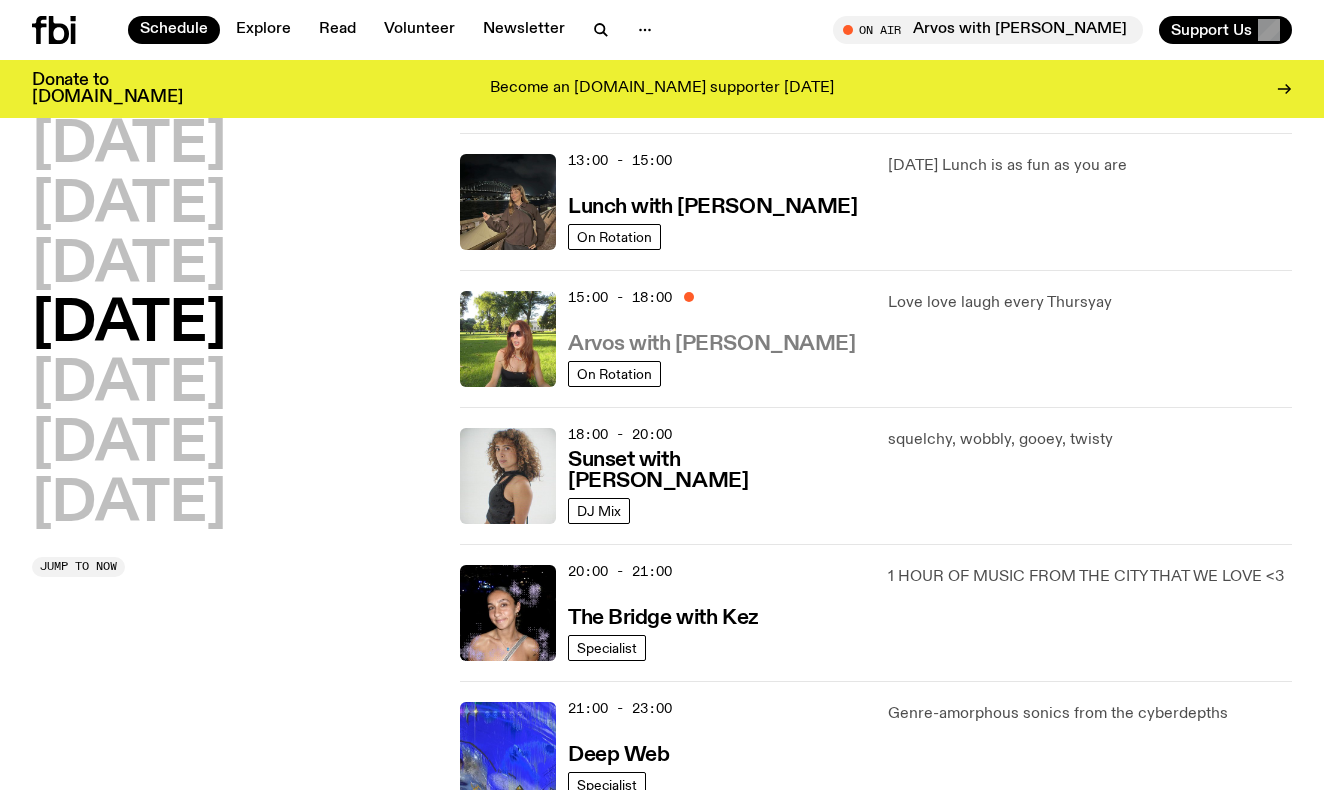 click on "Arvos with [PERSON_NAME]" at bounding box center (711, 344) 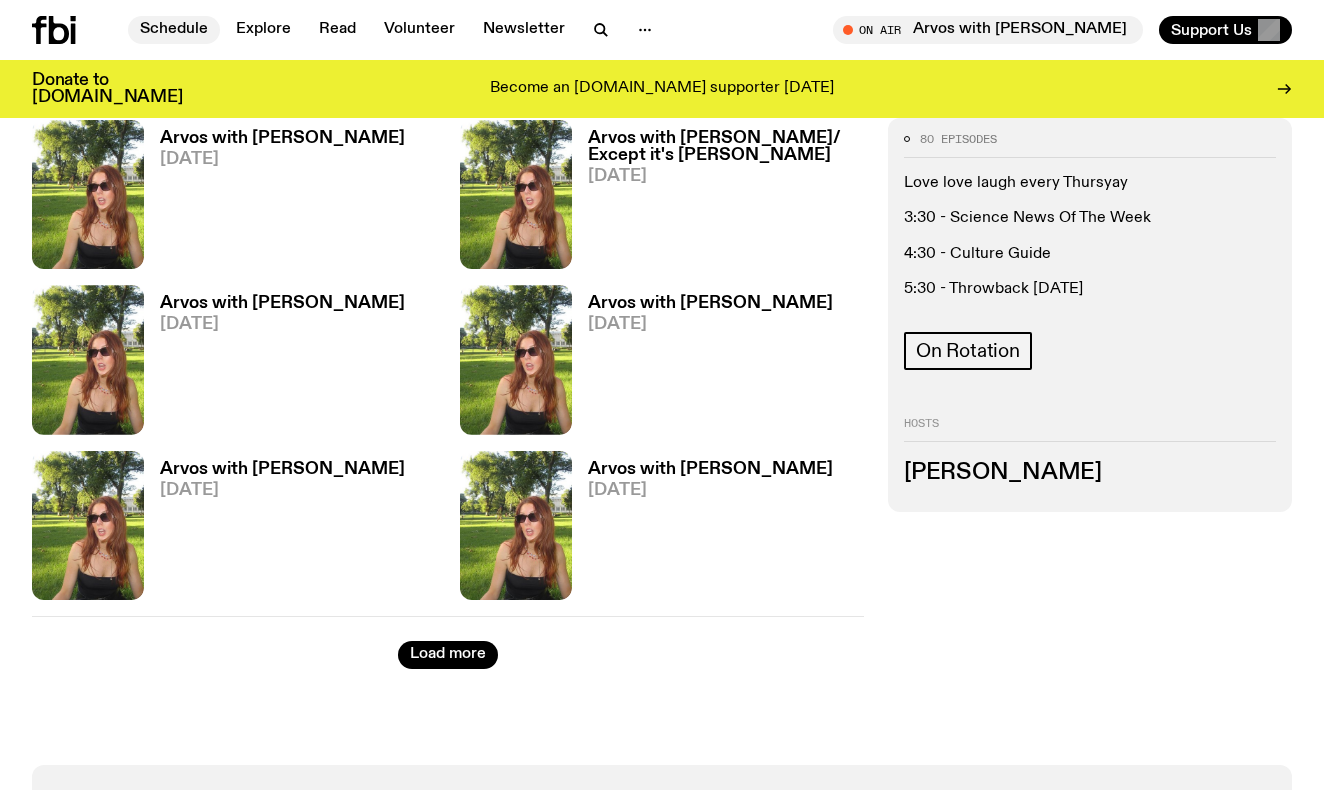 scroll, scrollTop: 3197, scrollLeft: 0, axis: vertical 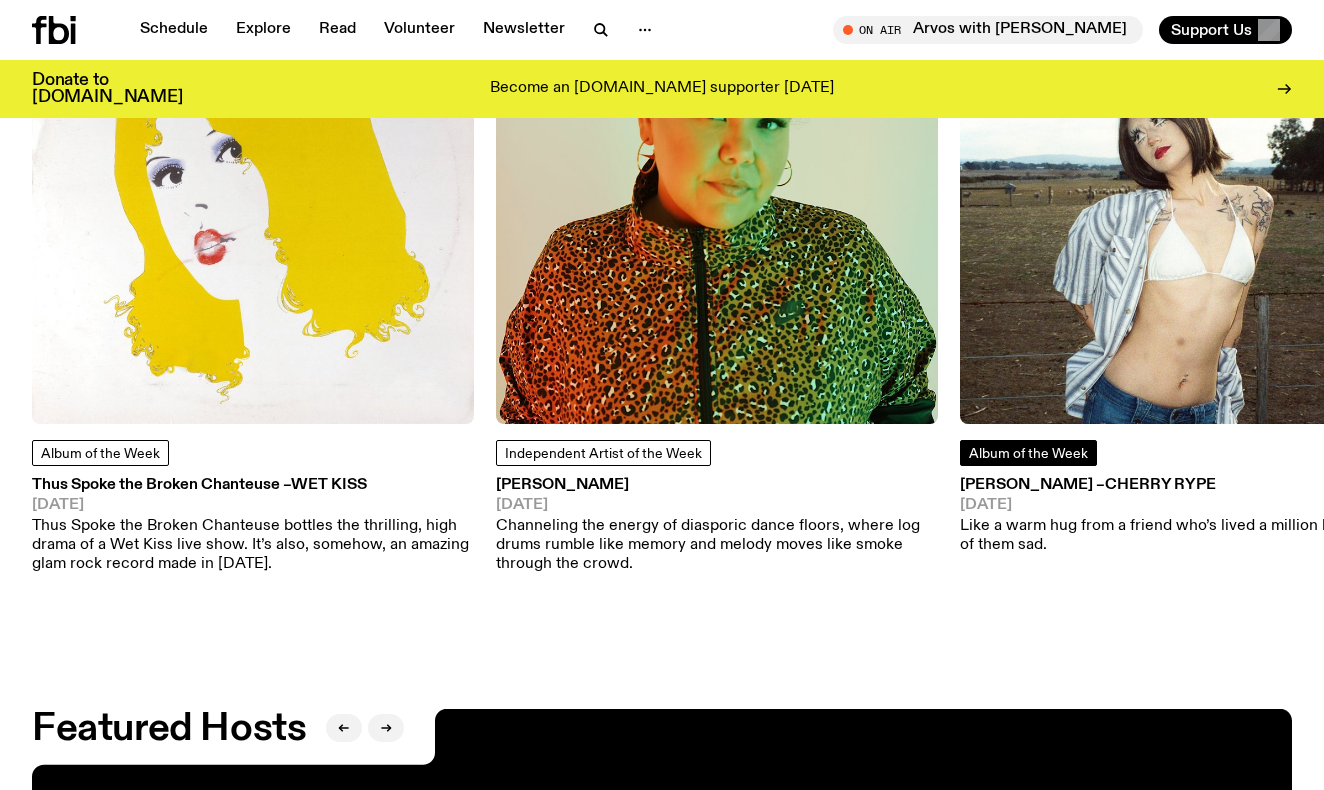 click on "Album of the Week" 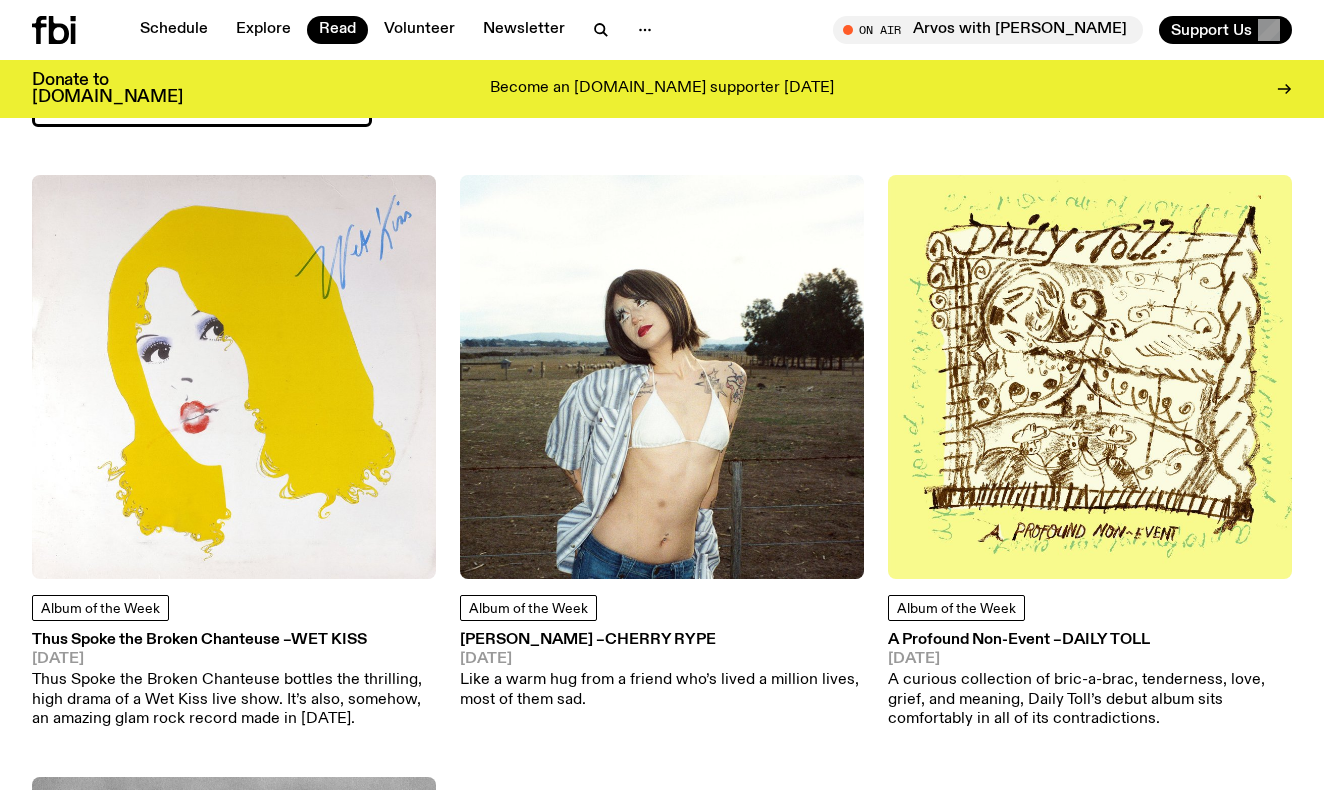 scroll, scrollTop: 112, scrollLeft: 0, axis: vertical 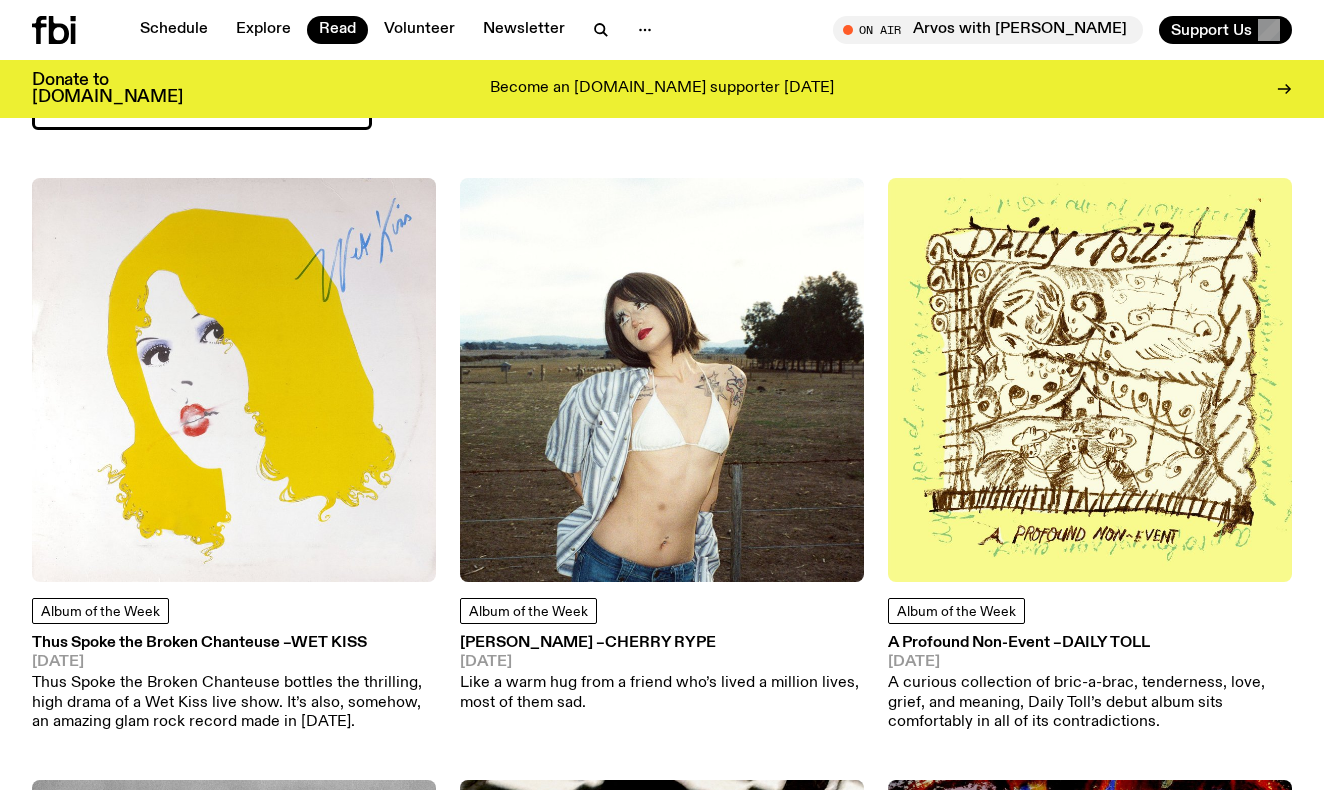 click 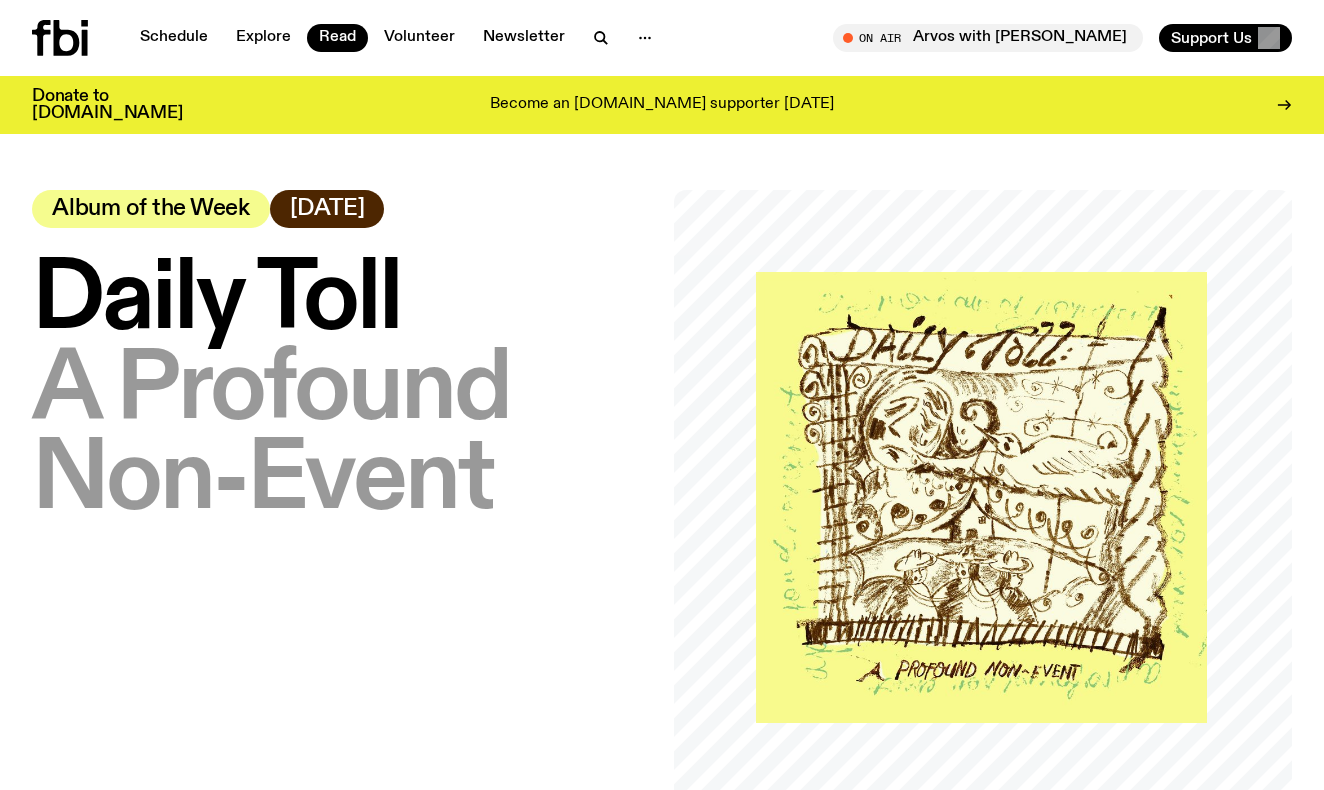 scroll, scrollTop: 0, scrollLeft: 0, axis: both 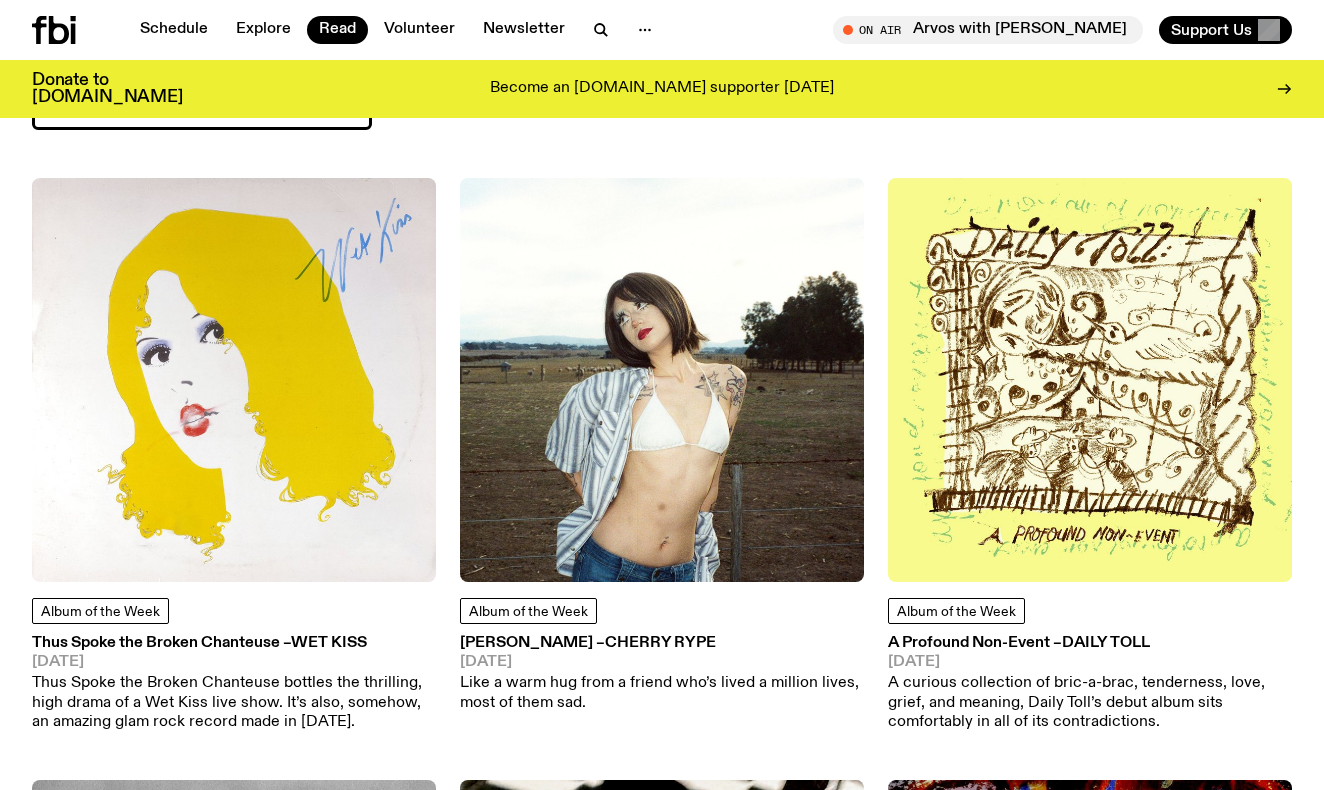 click 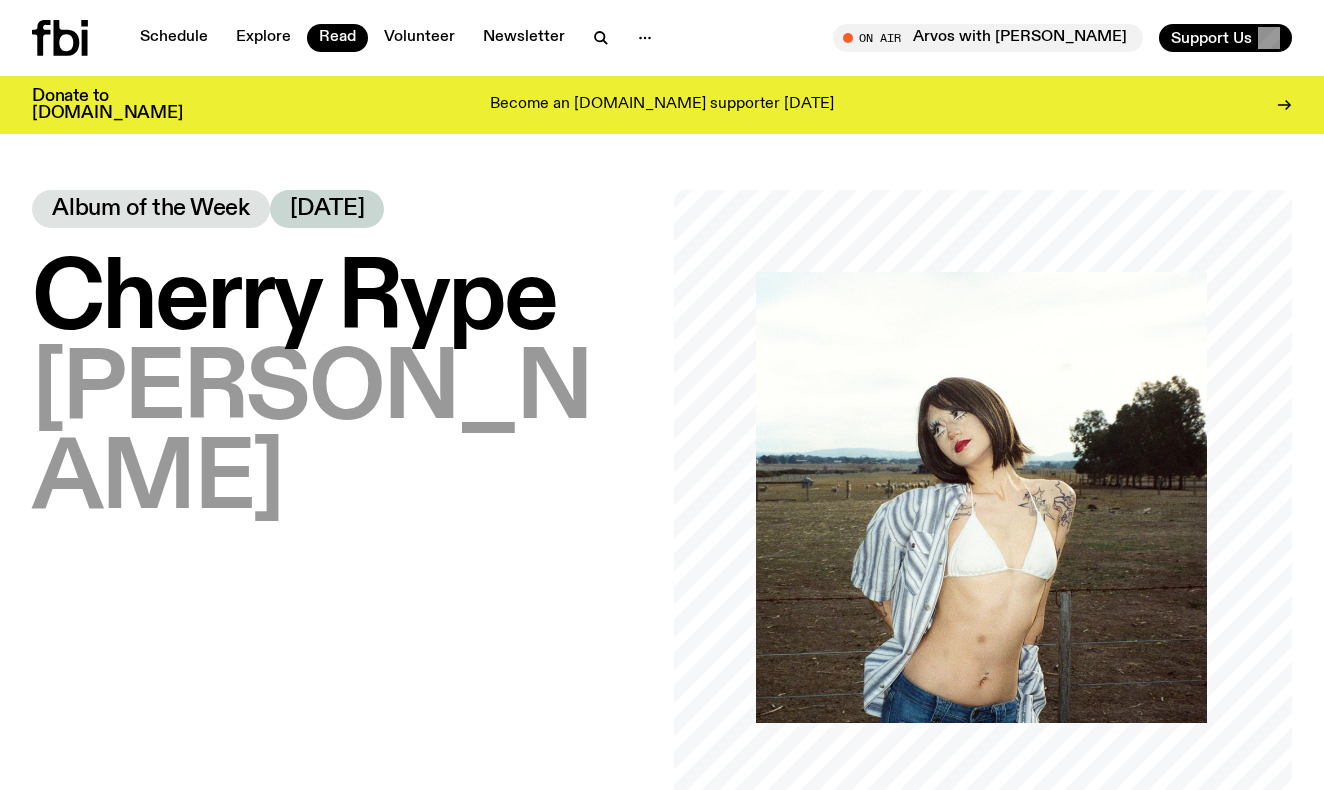 scroll, scrollTop: 0, scrollLeft: 0, axis: both 